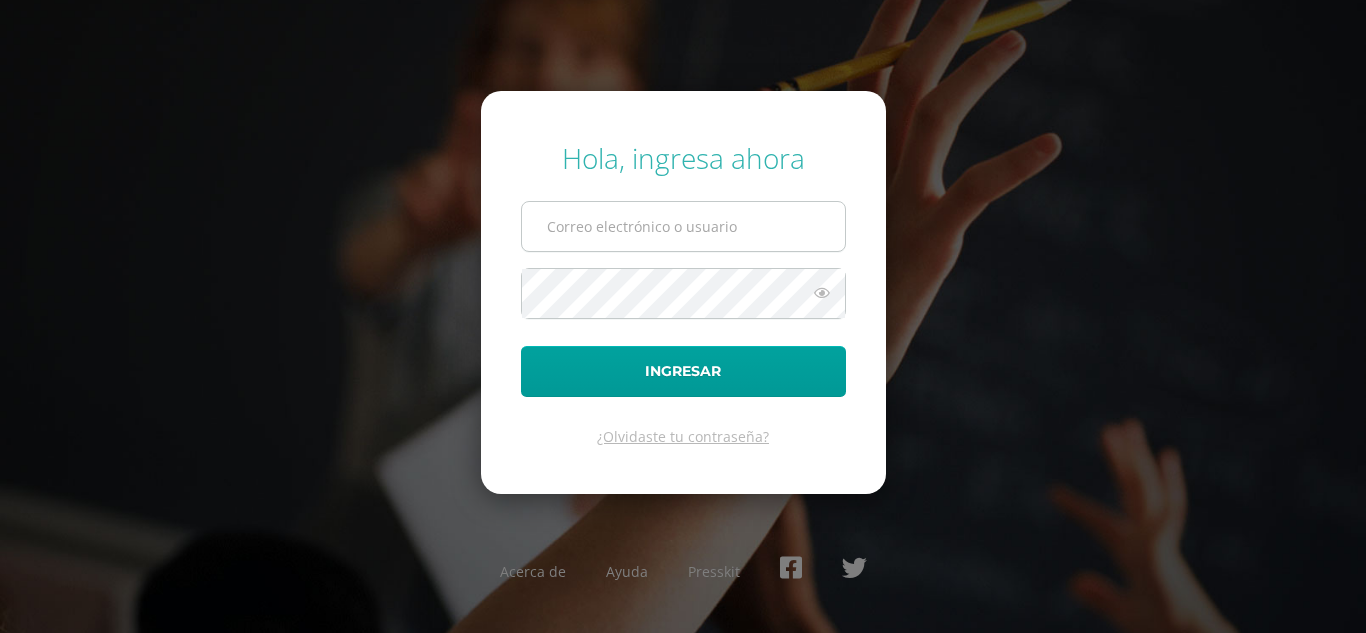 scroll, scrollTop: 0, scrollLeft: 0, axis: both 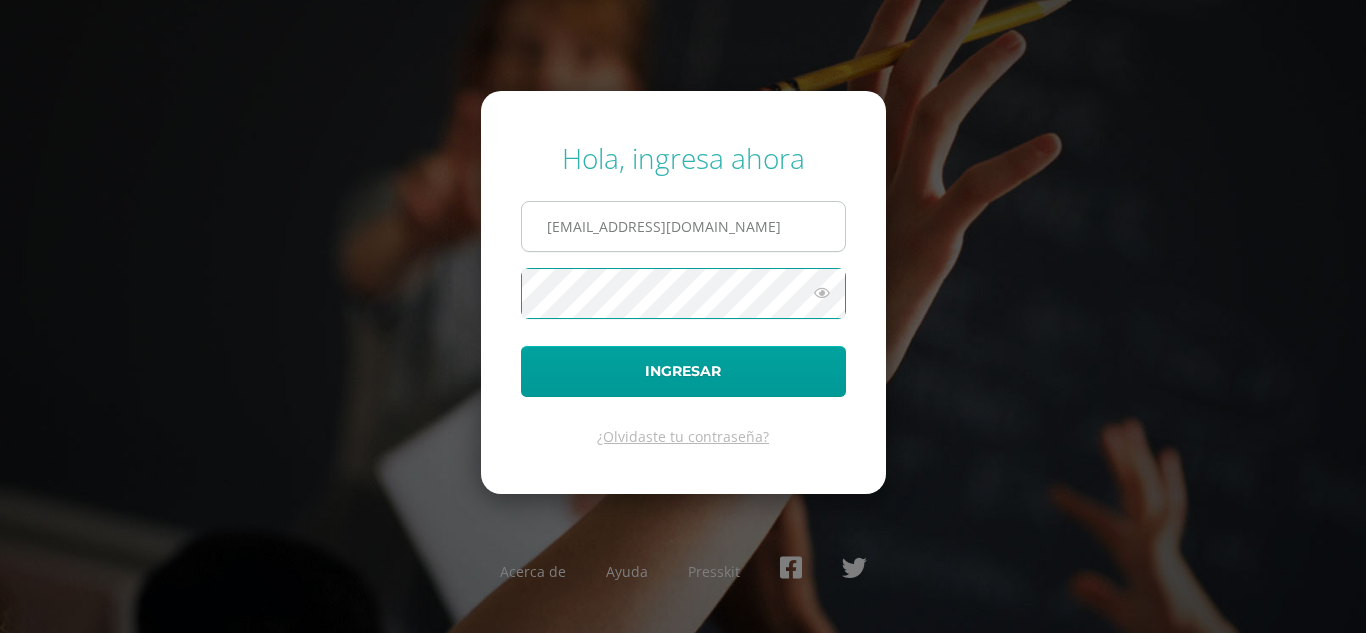 click on "Ingresar" at bounding box center (683, 371) 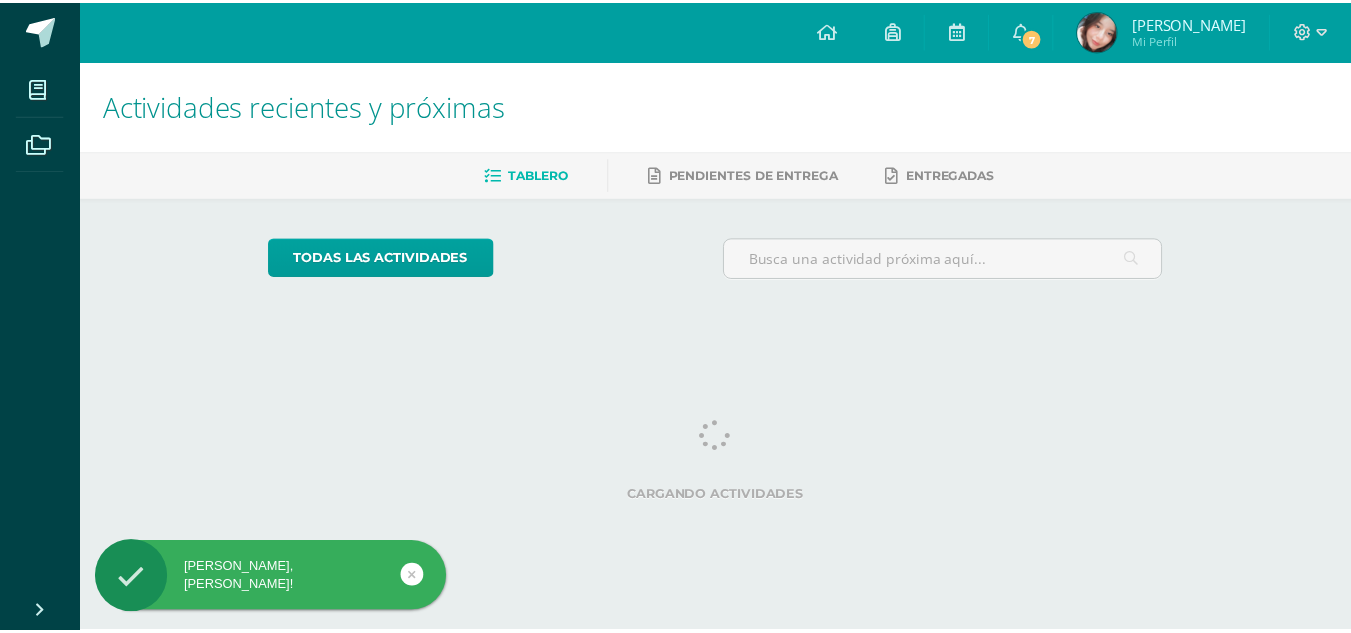 scroll, scrollTop: 0, scrollLeft: 0, axis: both 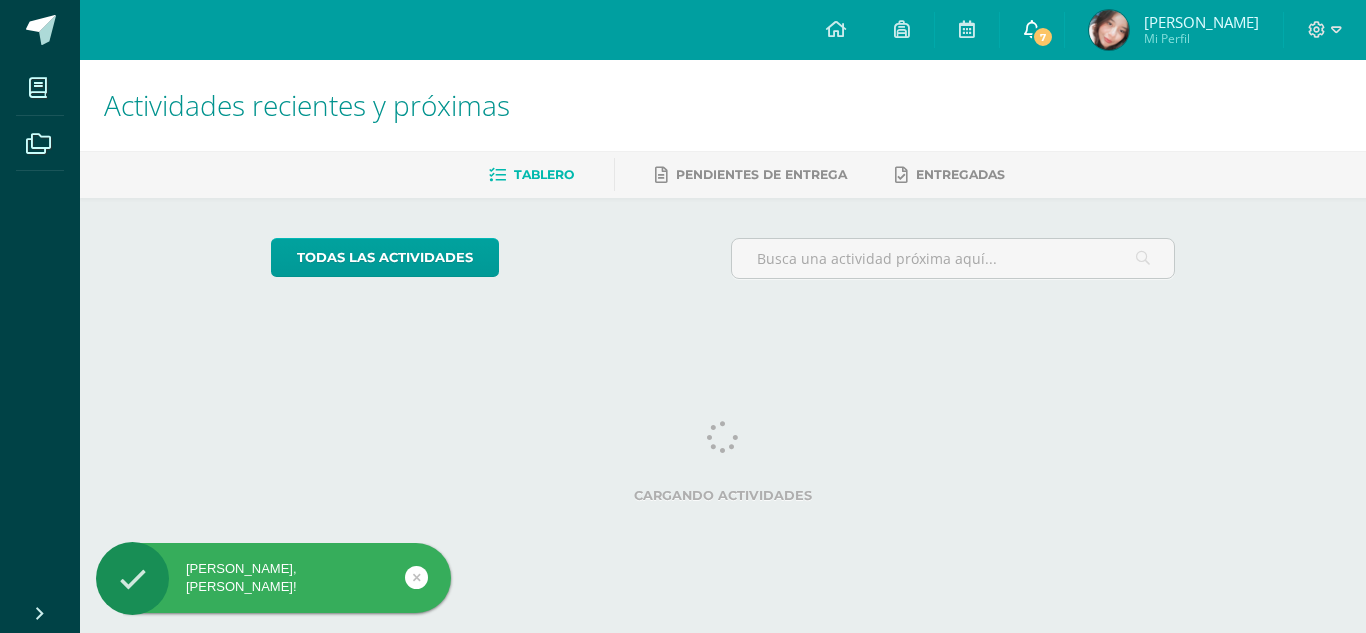 click on "7" at bounding box center (1043, 37) 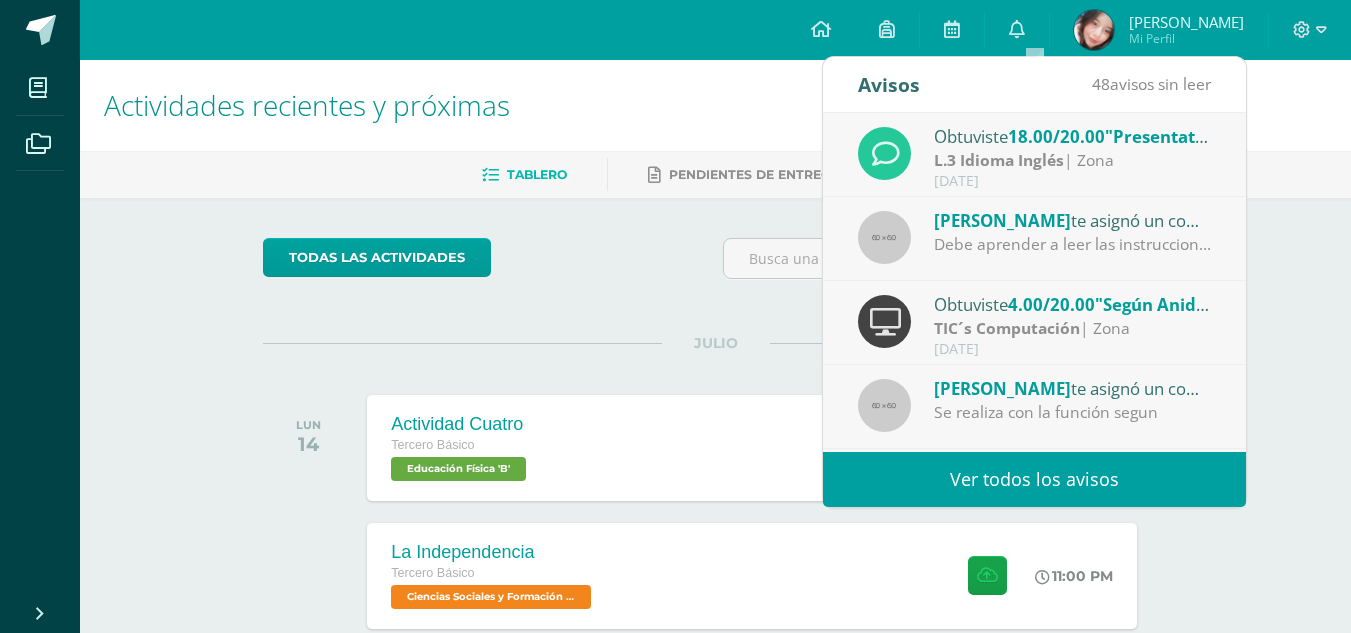 click on "[PERSON_NAME]   te asignó un comentario en 'Según  [PERSON_NAME]' para 'TIC´s Computación'
Debe aprender a leer las instrucciones" at bounding box center [1034, 239] 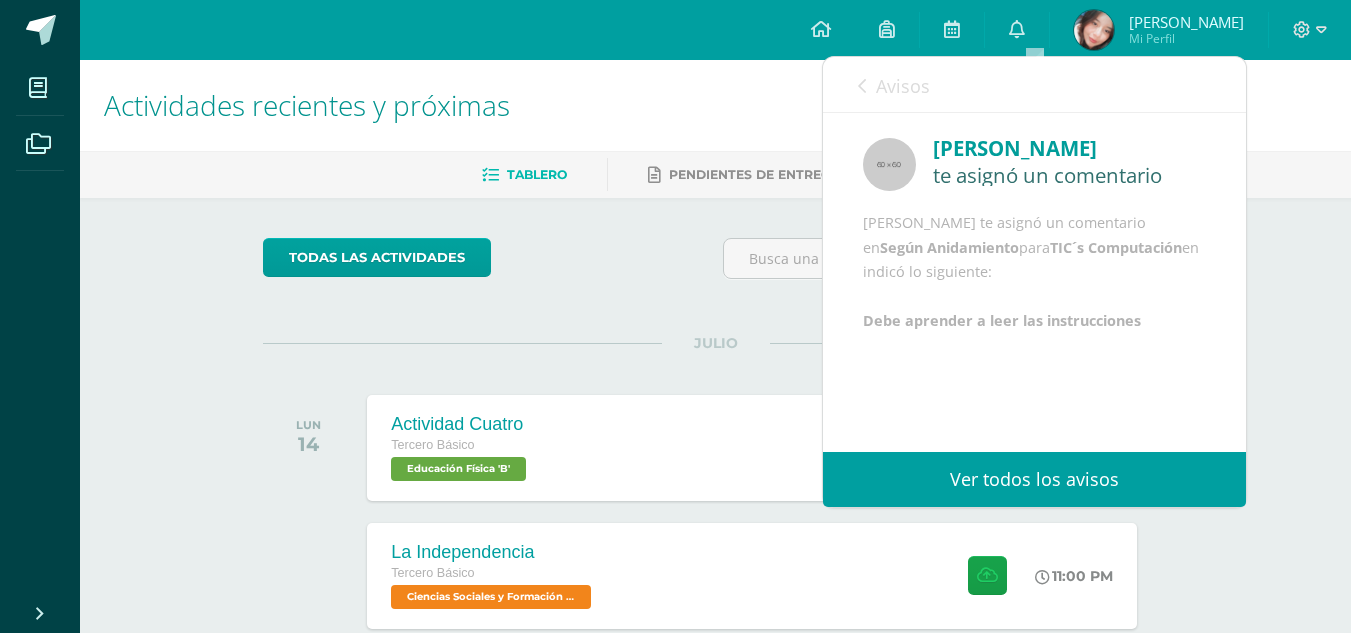 click on "Avisos 47  avisos sin leer
Avisos" at bounding box center (1034, 85) 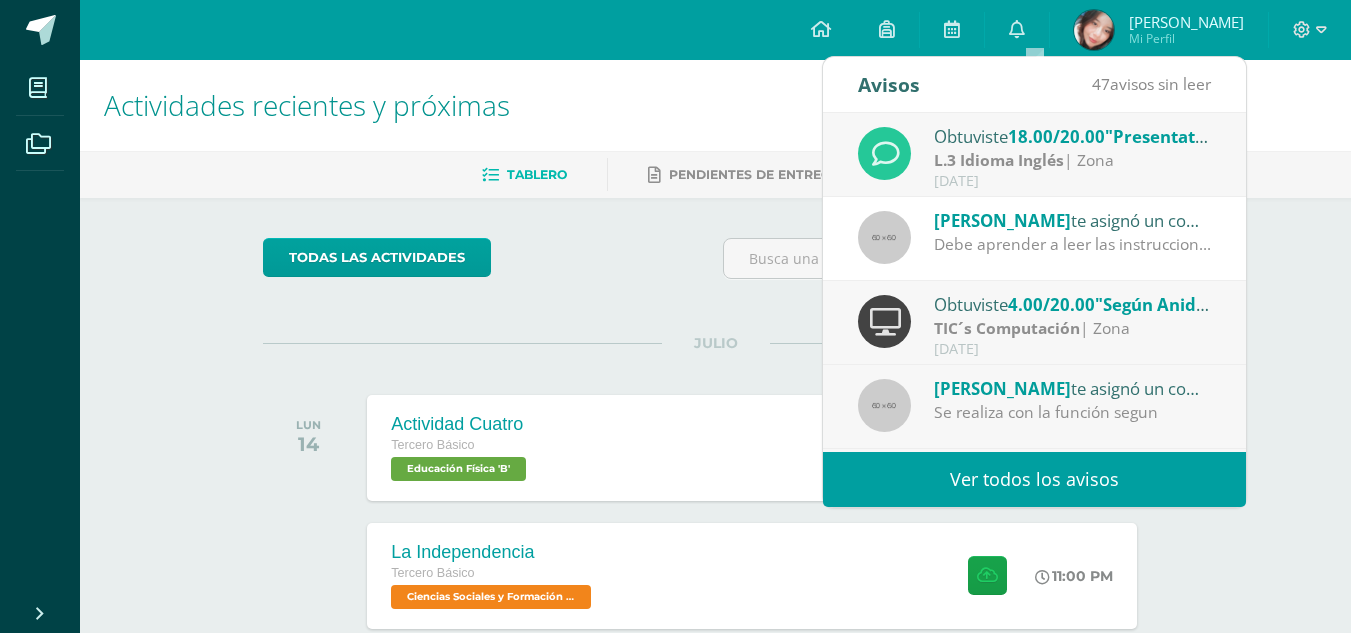 click on "TIC´s Computación
| Zona" at bounding box center [1073, 328] 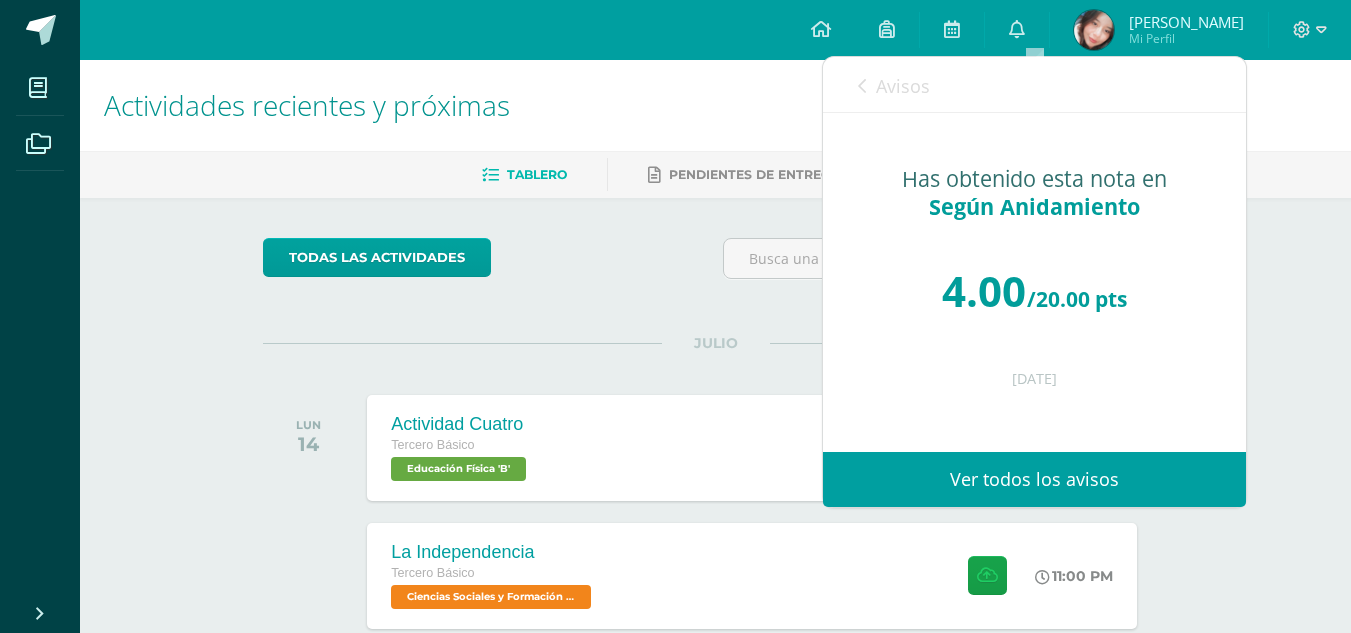 click on "Has obtenido esta nota en    Según  Anidamiento
4.00
/20.00 pts
13 de Julio de 2025" at bounding box center (1034, 268) 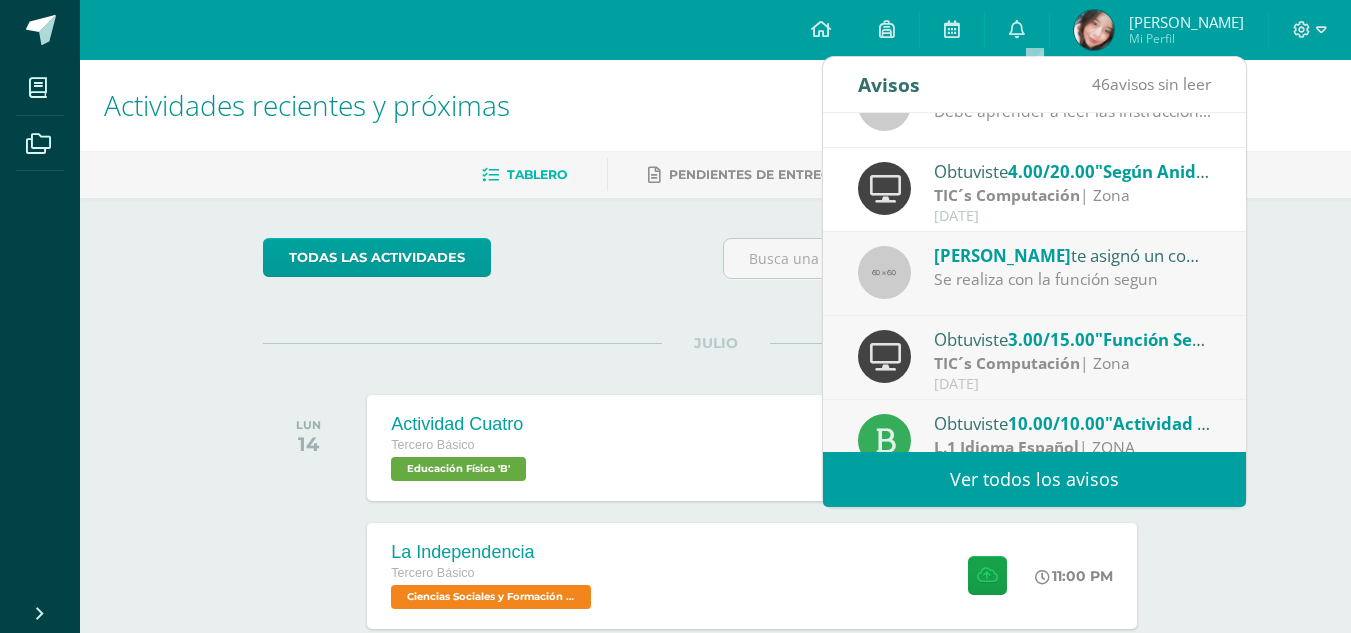 scroll, scrollTop: 200, scrollLeft: 0, axis: vertical 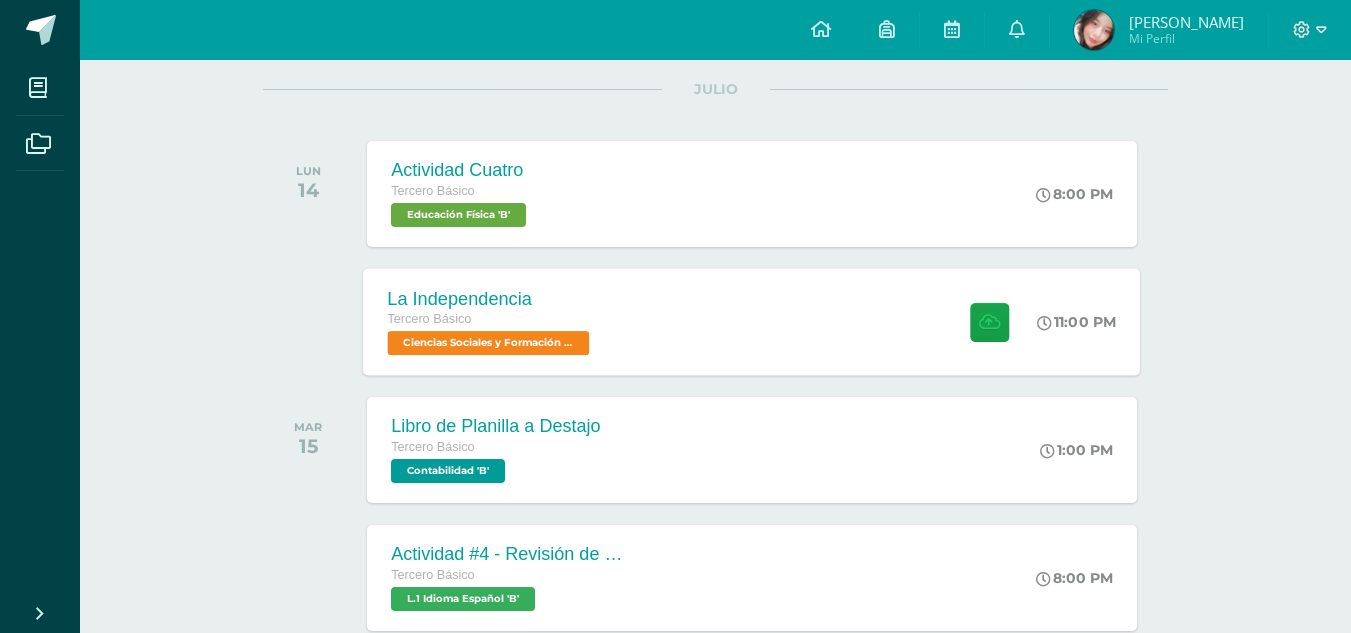 click on "La Independencia
Tercero Básico
Ciencias Sociales y Formación Ciudadana 'B'
11:00 PM
La Independencia
Ciencias Sociales y Formación Ciudadana" at bounding box center (752, 321) 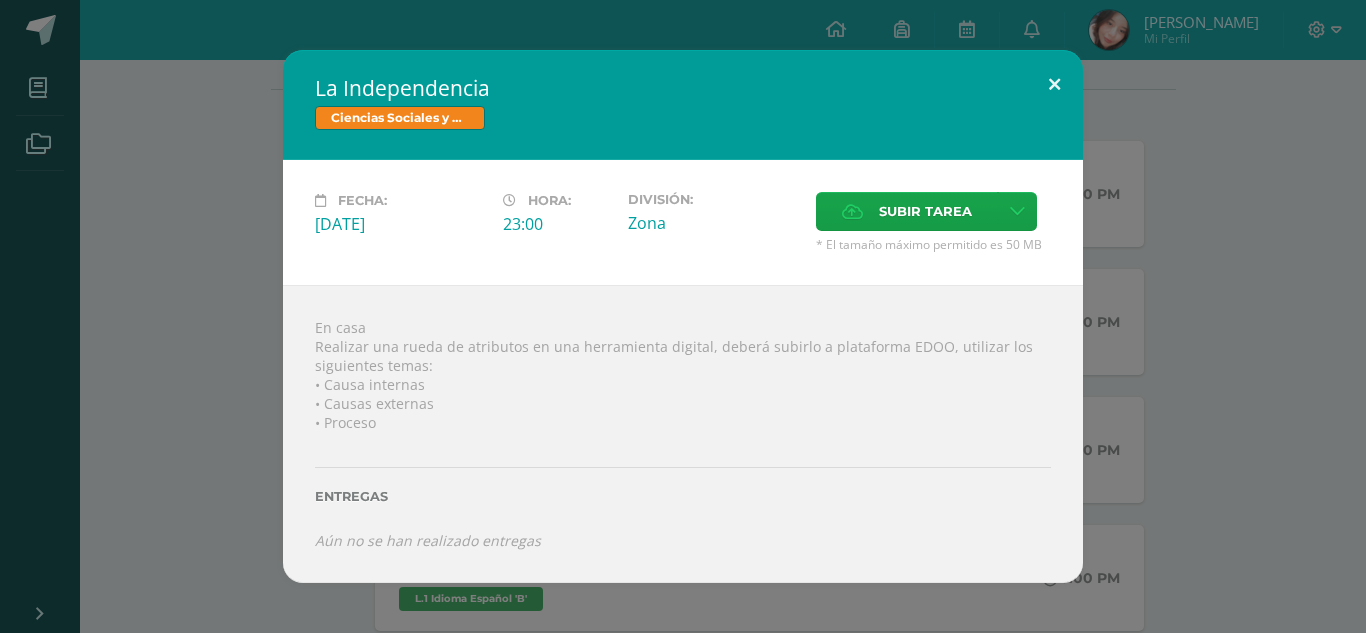 click at bounding box center [1054, 84] 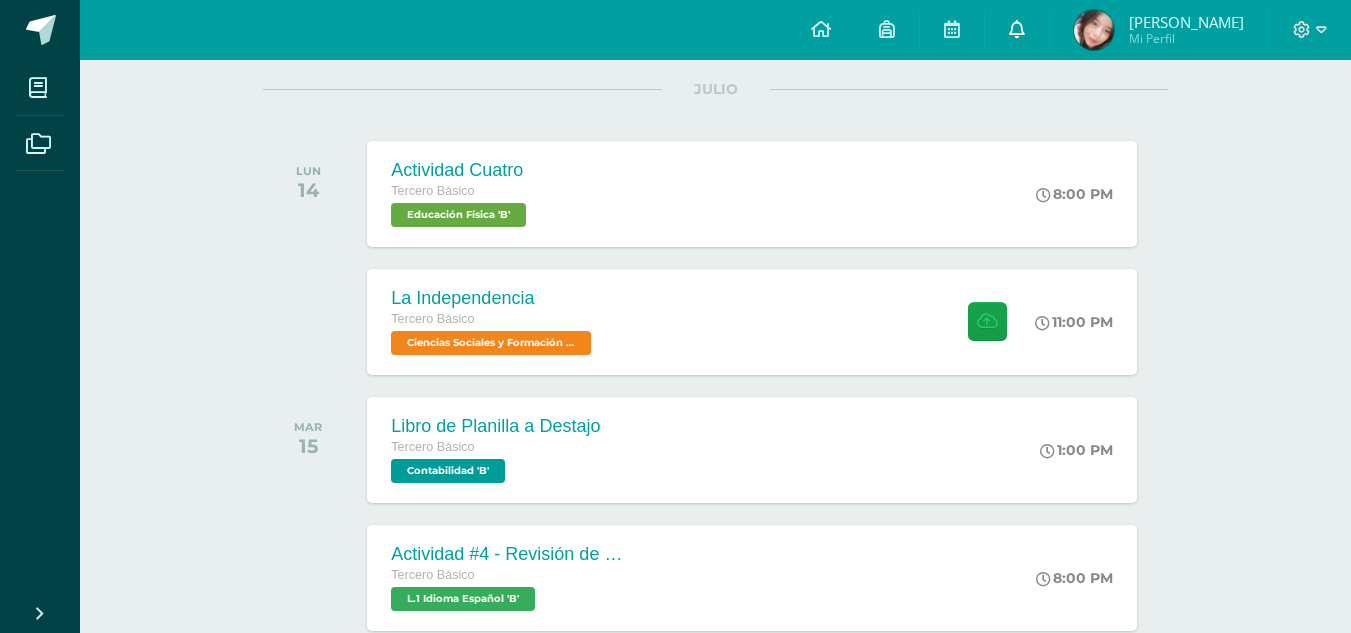 click at bounding box center [1017, 29] 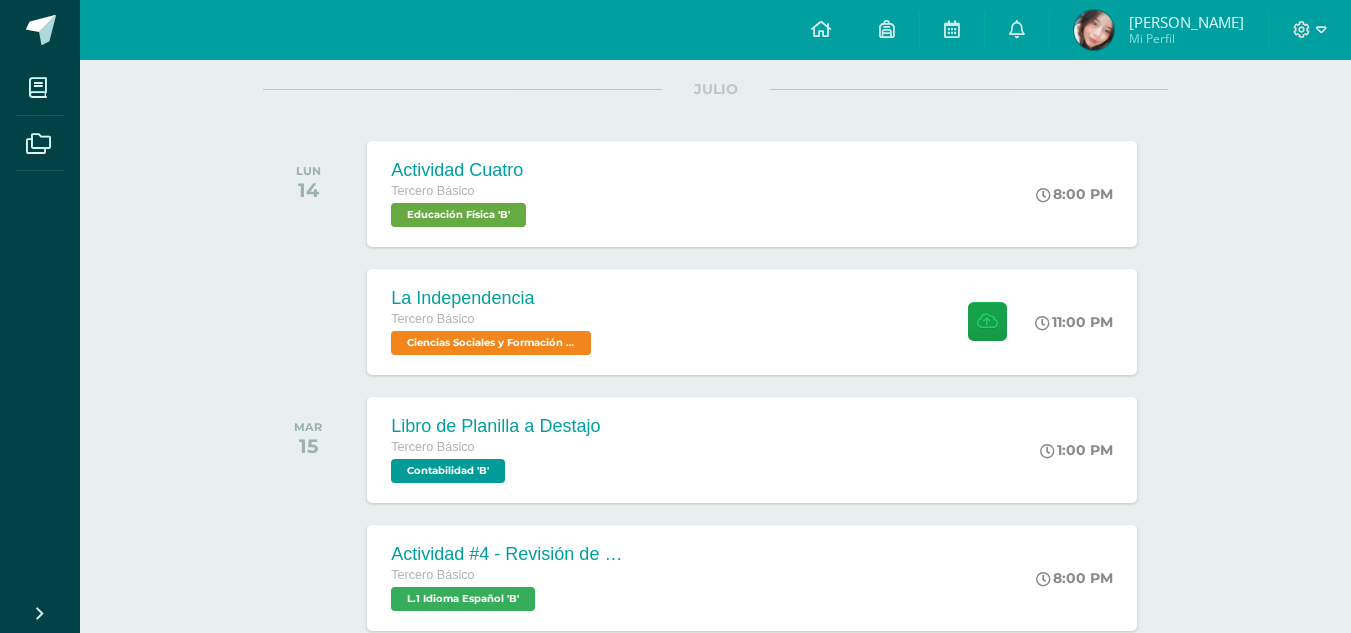 click on "Mi Perfil" at bounding box center [1186, 38] 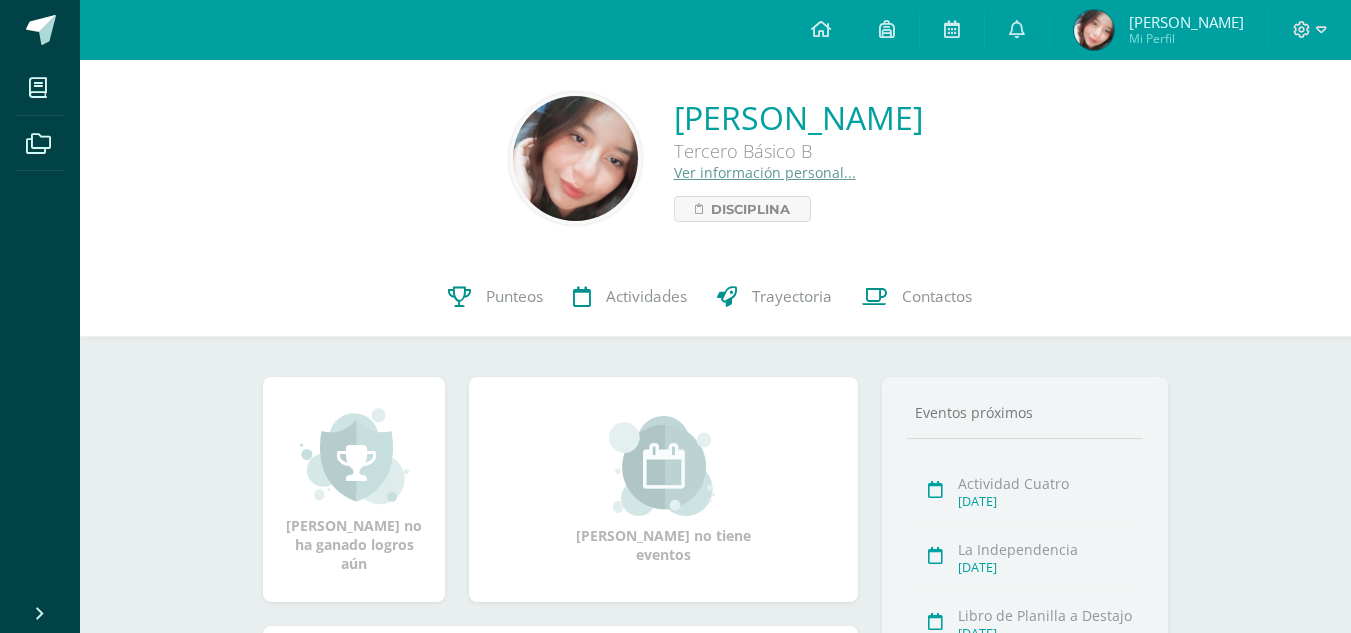 scroll, scrollTop: 0, scrollLeft: 0, axis: both 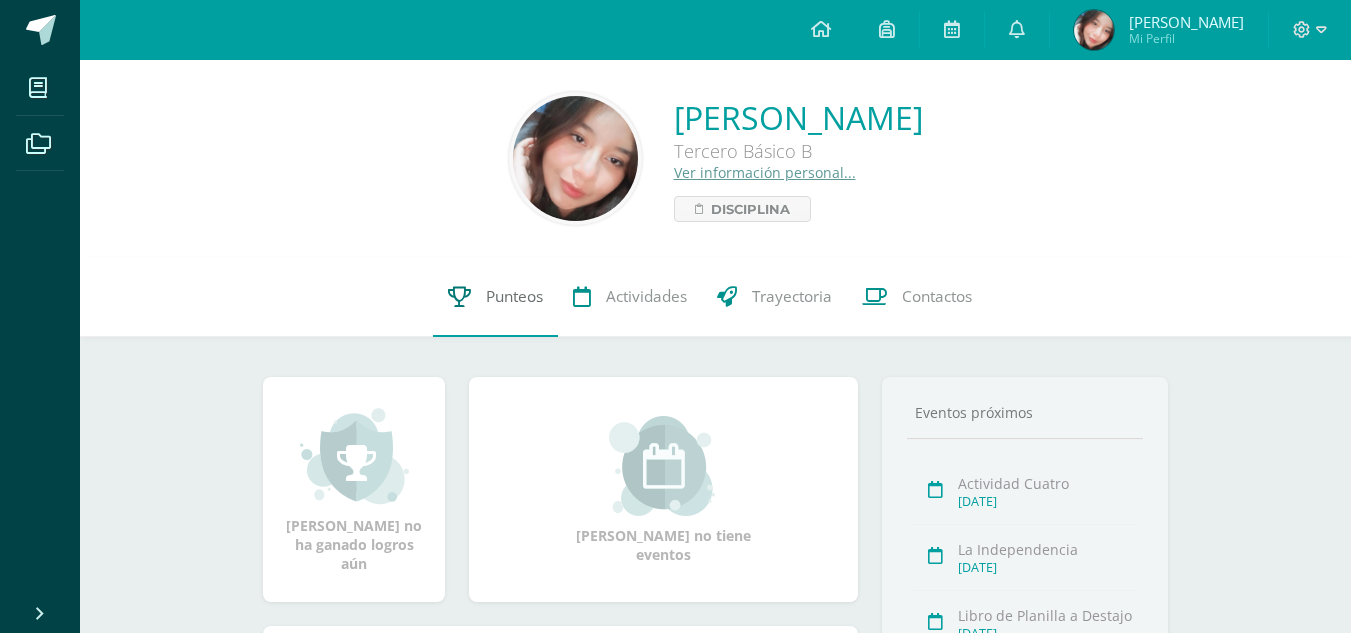 click on "Punteos" at bounding box center [514, 296] 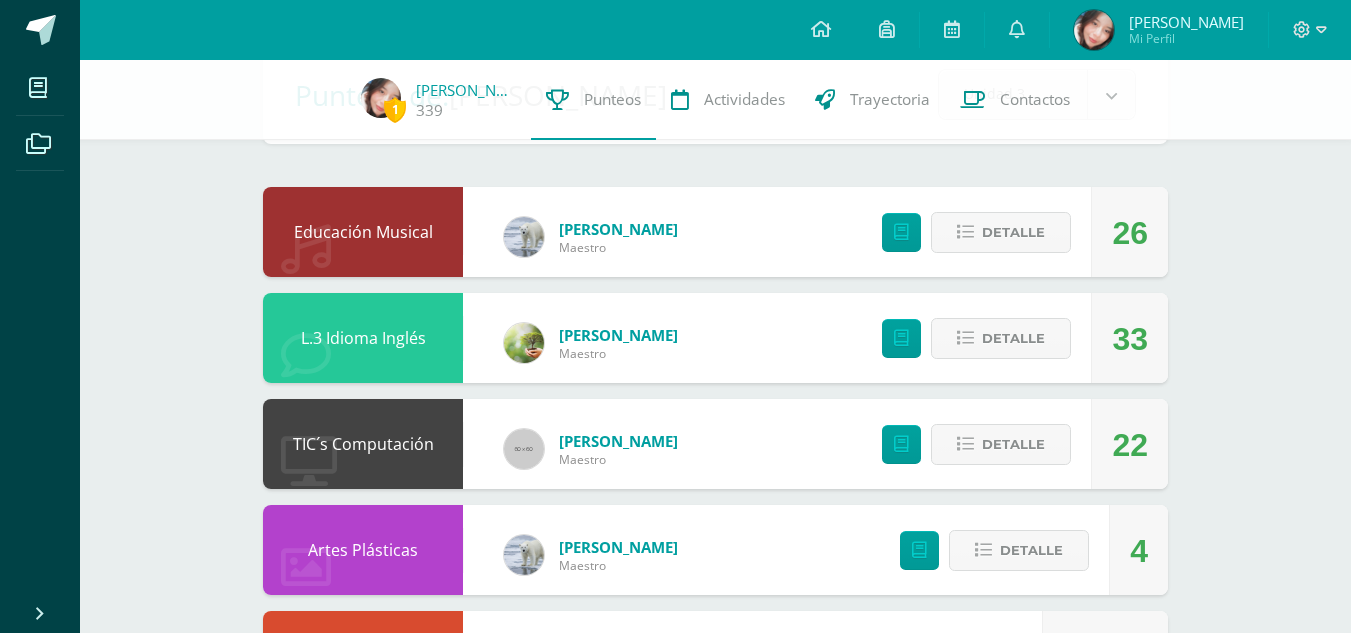 scroll, scrollTop: 200, scrollLeft: 0, axis: vertical 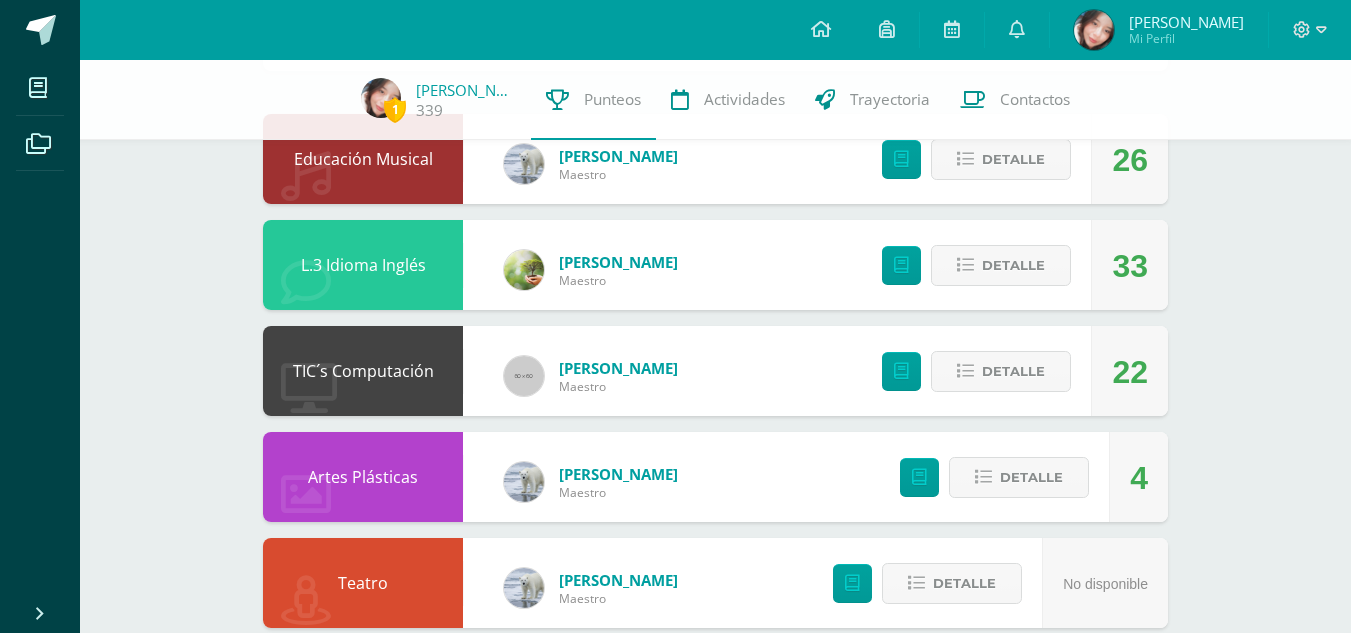 click on "[PERSON_NAME]" at bounding box center [618, 368] 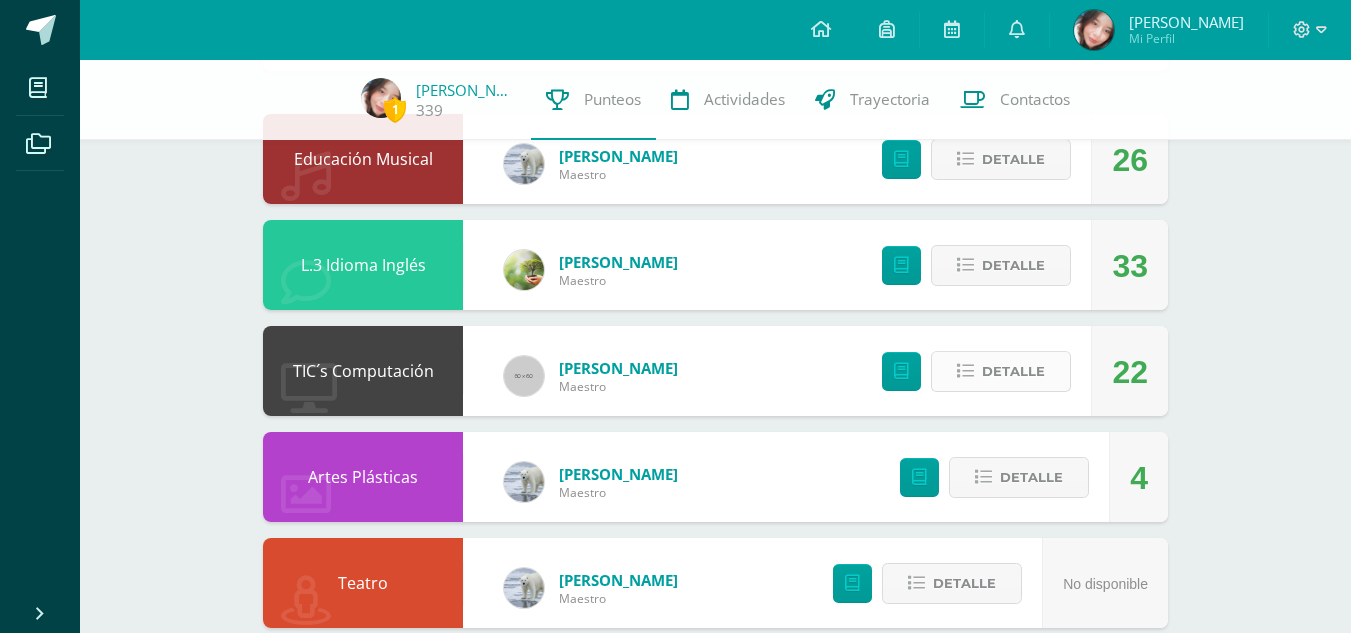 click on "Detalle" at bounding box center (1013, 371) 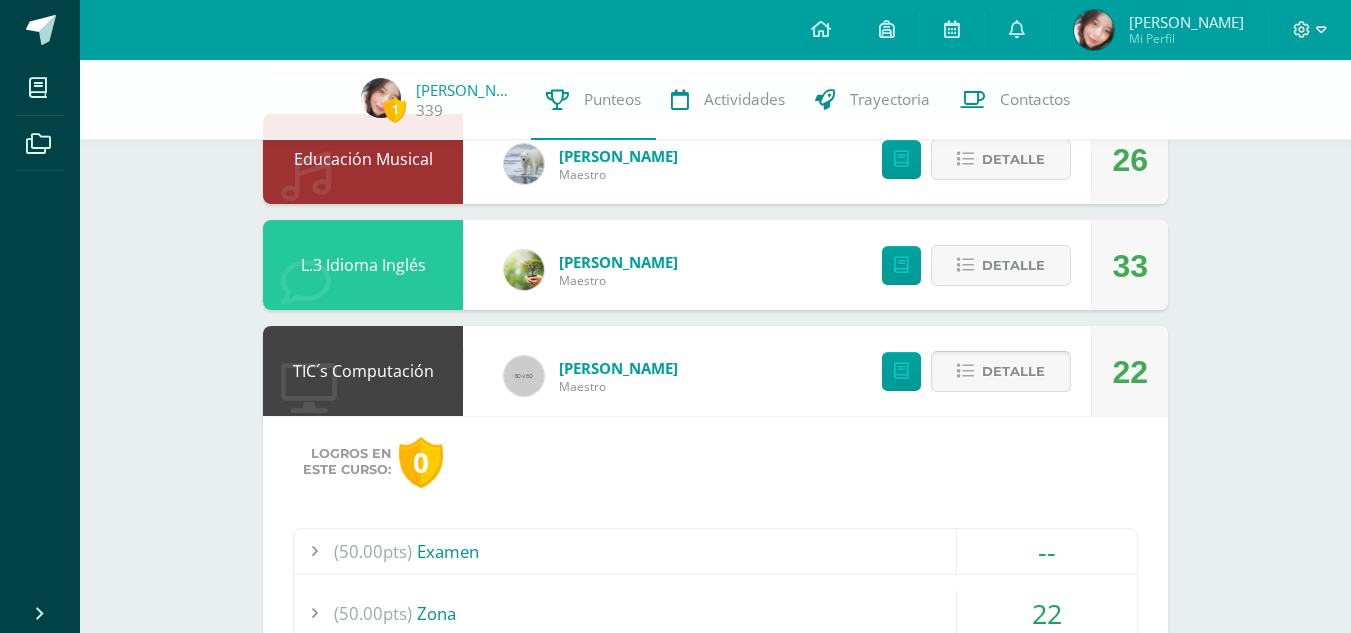 click on "Detalle" at bounding box center [1013, 371] 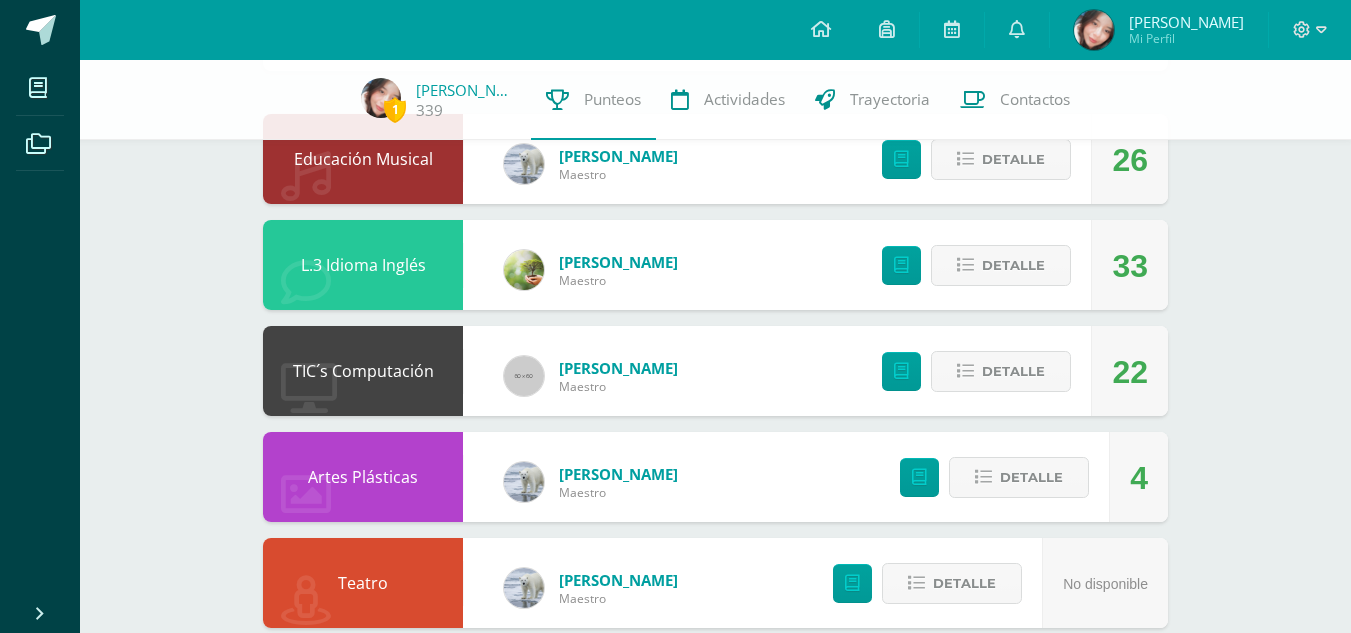click on "Artes Plásticas
Pablo Maldonado Maestro
4
Detalle" at bounding box center [715, 477] 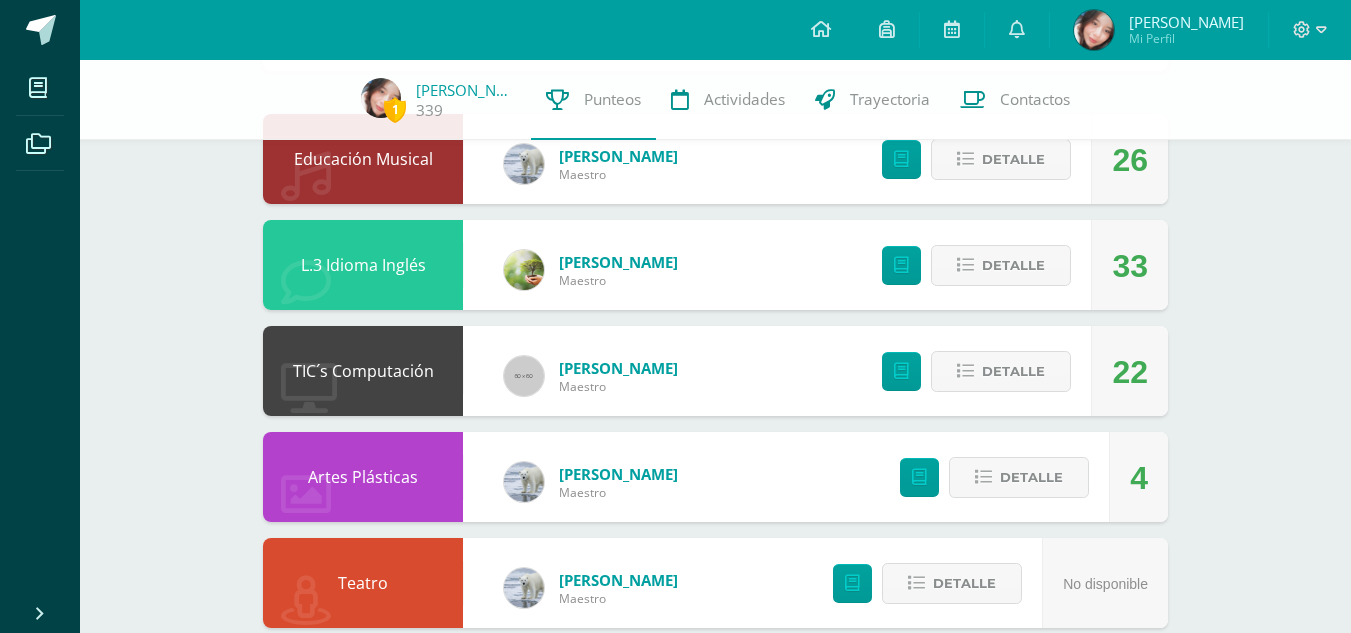 click on "1
Ximena Castañeda
339
Punteos Actividades Trayectoria Contactos  Pendiente
Punteos de:    Ximena Stefania     Unidad 3                             Unidad 1 Unidad 2 Unidad 3 Unidad 4
Educación Musical
Pablo Maldonado Maestro
26
Detalle
L.3 Idioma Inglés
Isabel Ajín Maestro
33
Detalle
TIC´s Computación
Ernesto Cruz Maestro
22
Detalle
Logros en
este curso:
0" at bounding box center [715, 794] 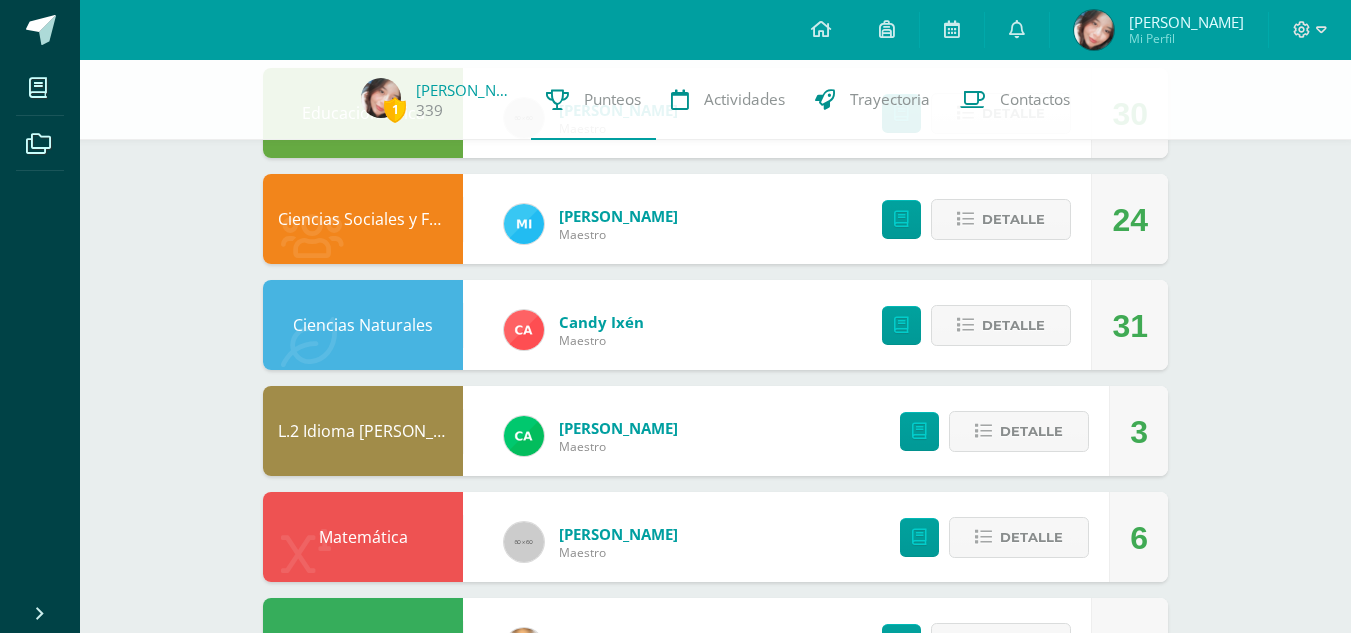 scroll, scrollTop: 1295, scrollLeft: 0, axis: vertical 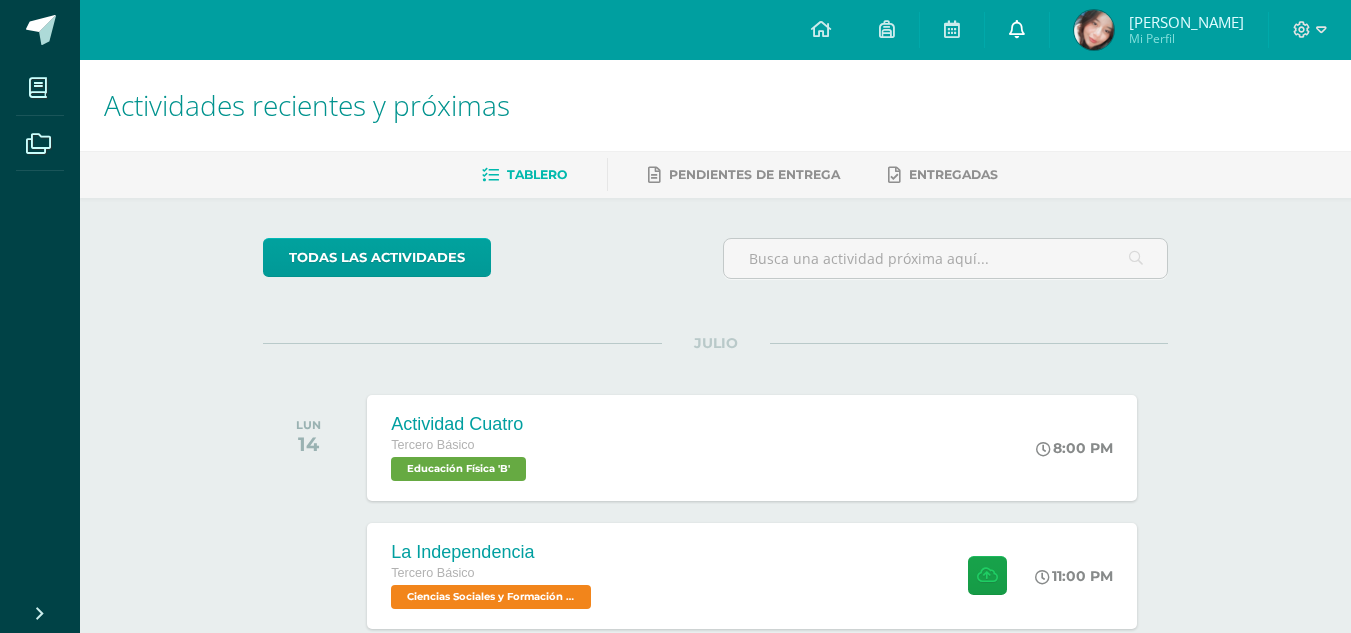 click at bounding box center (1017, 30) 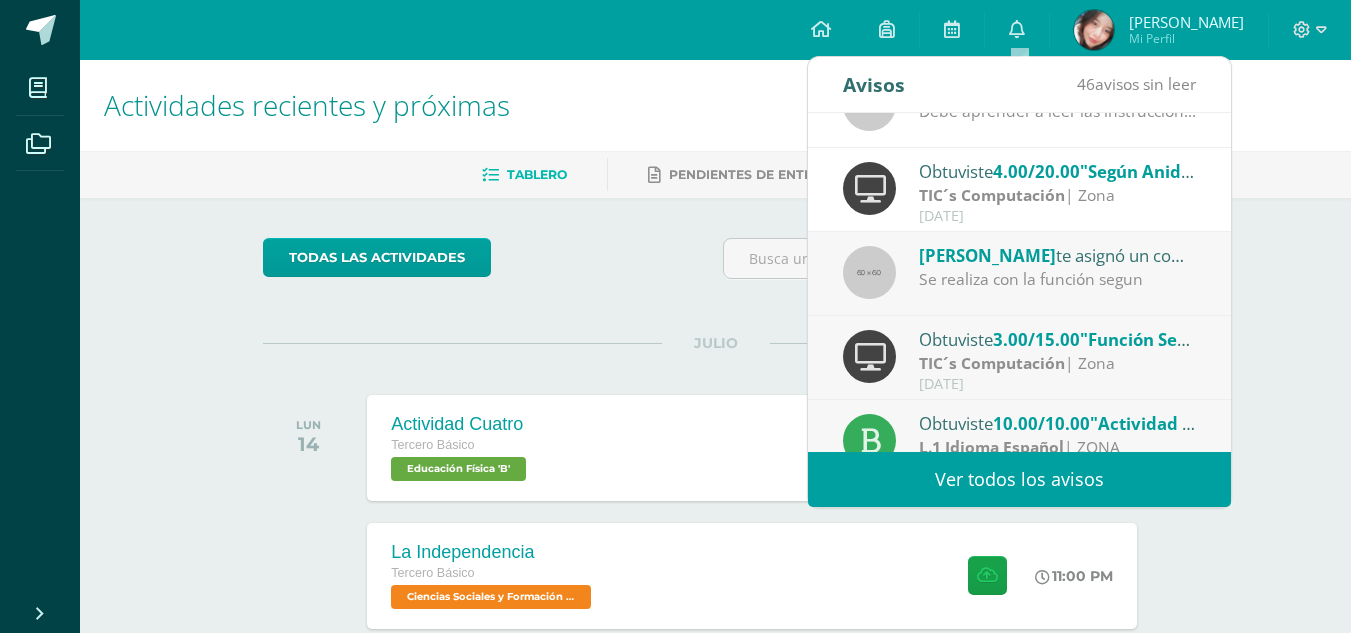 scroll, scrollTop: 160, scrollLeft: 0, axis: vertical 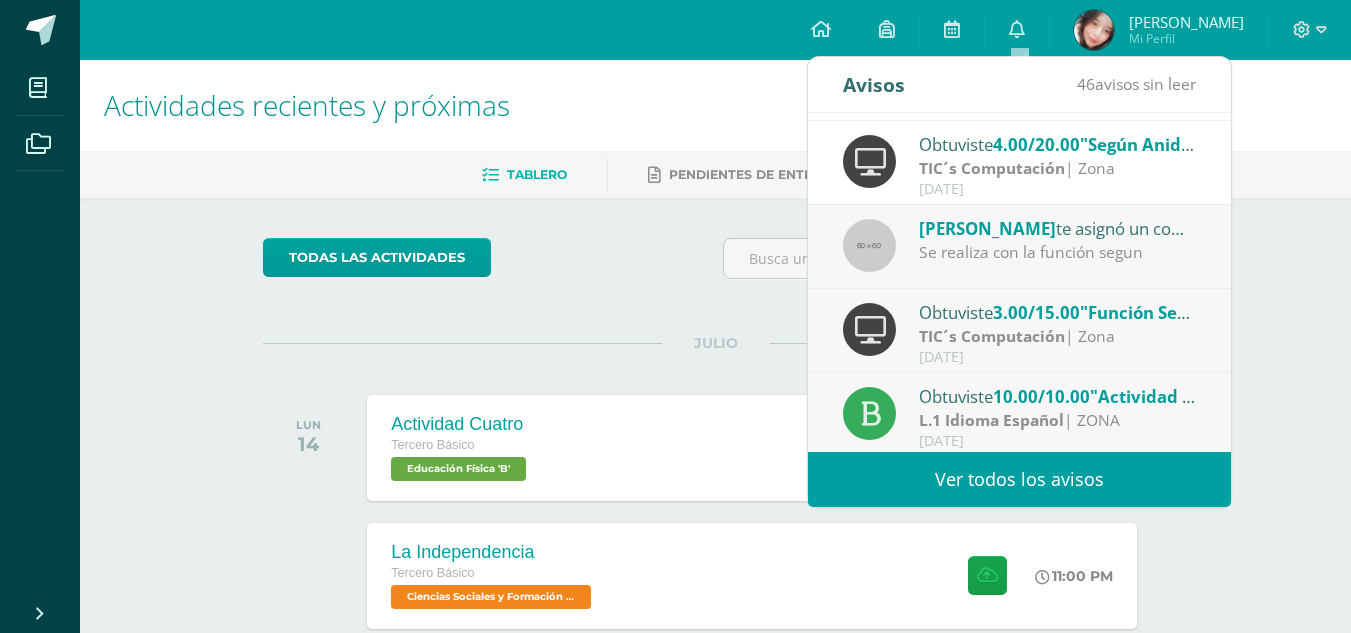 click on ""Función Según"" at bounding box center (1148, 312) 